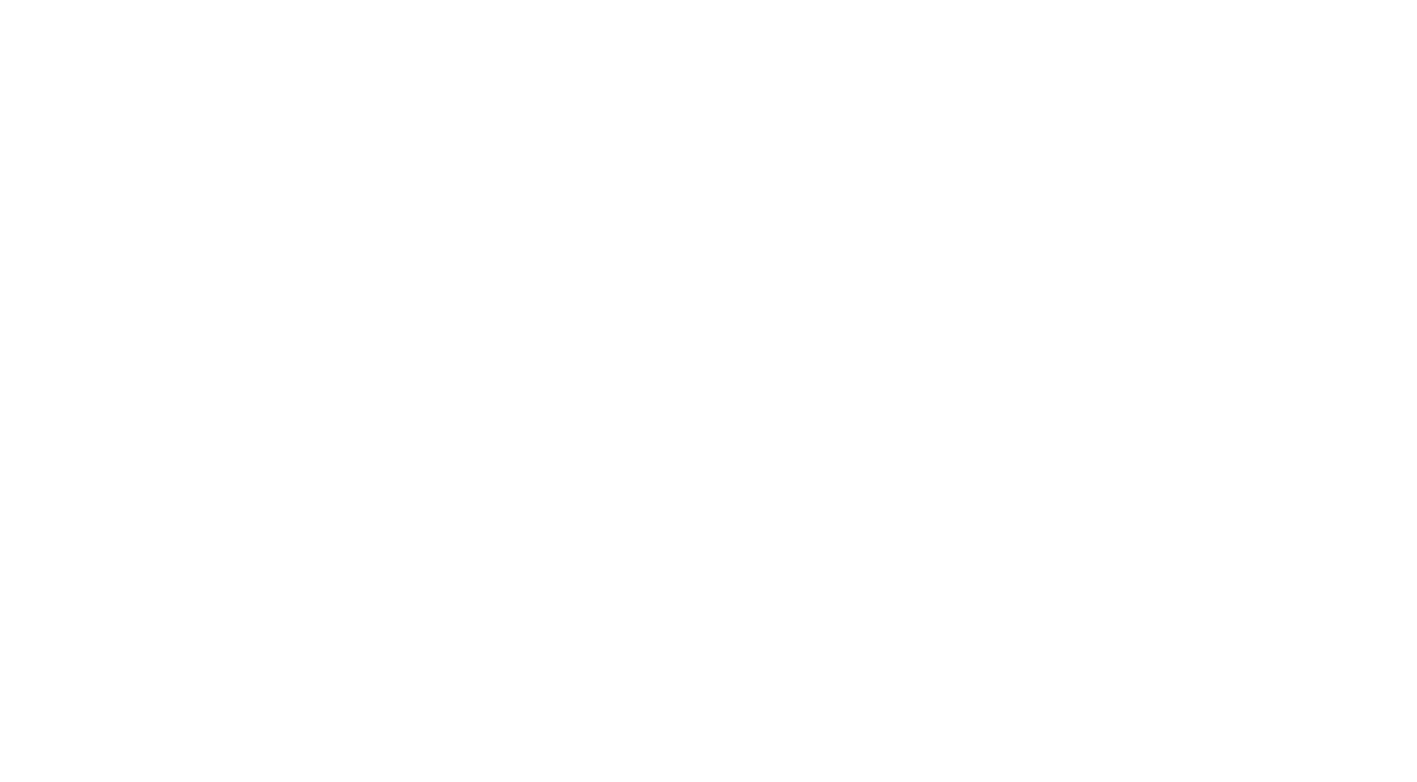 scroll, scrollTop: 0, scrollLeft: 0, axis: both 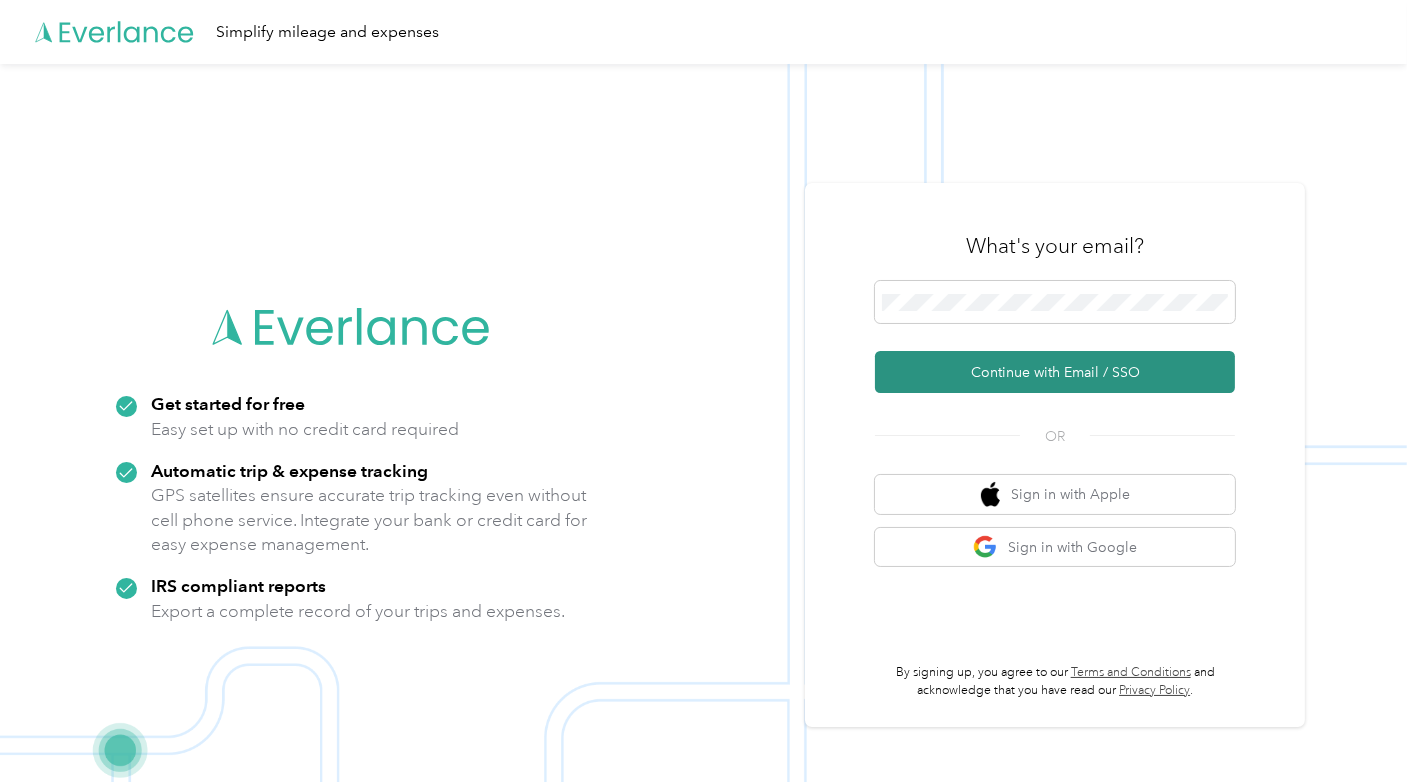 click on "Continue with Email / SSO" at bounding box center [1055, 372] 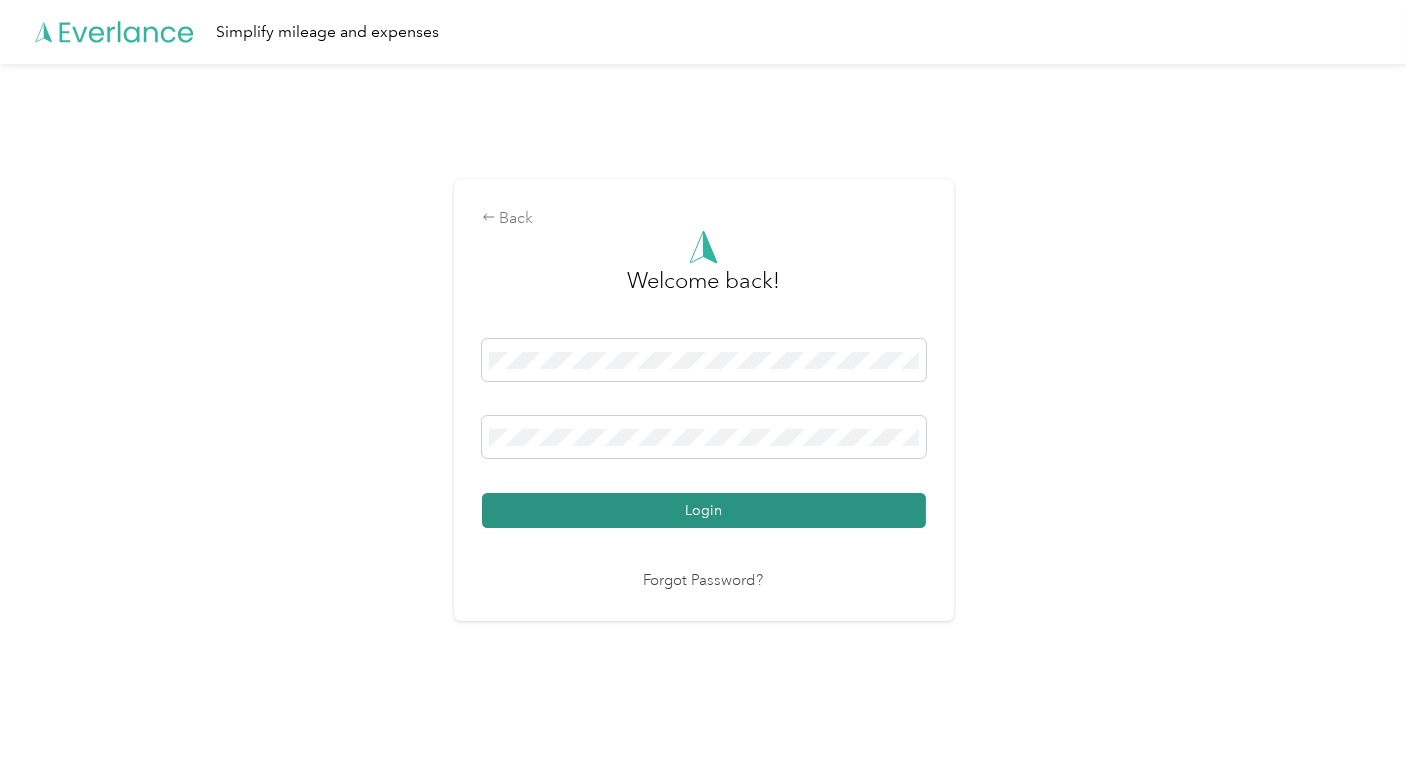 click on "Login" at bounding box center [704, 510] 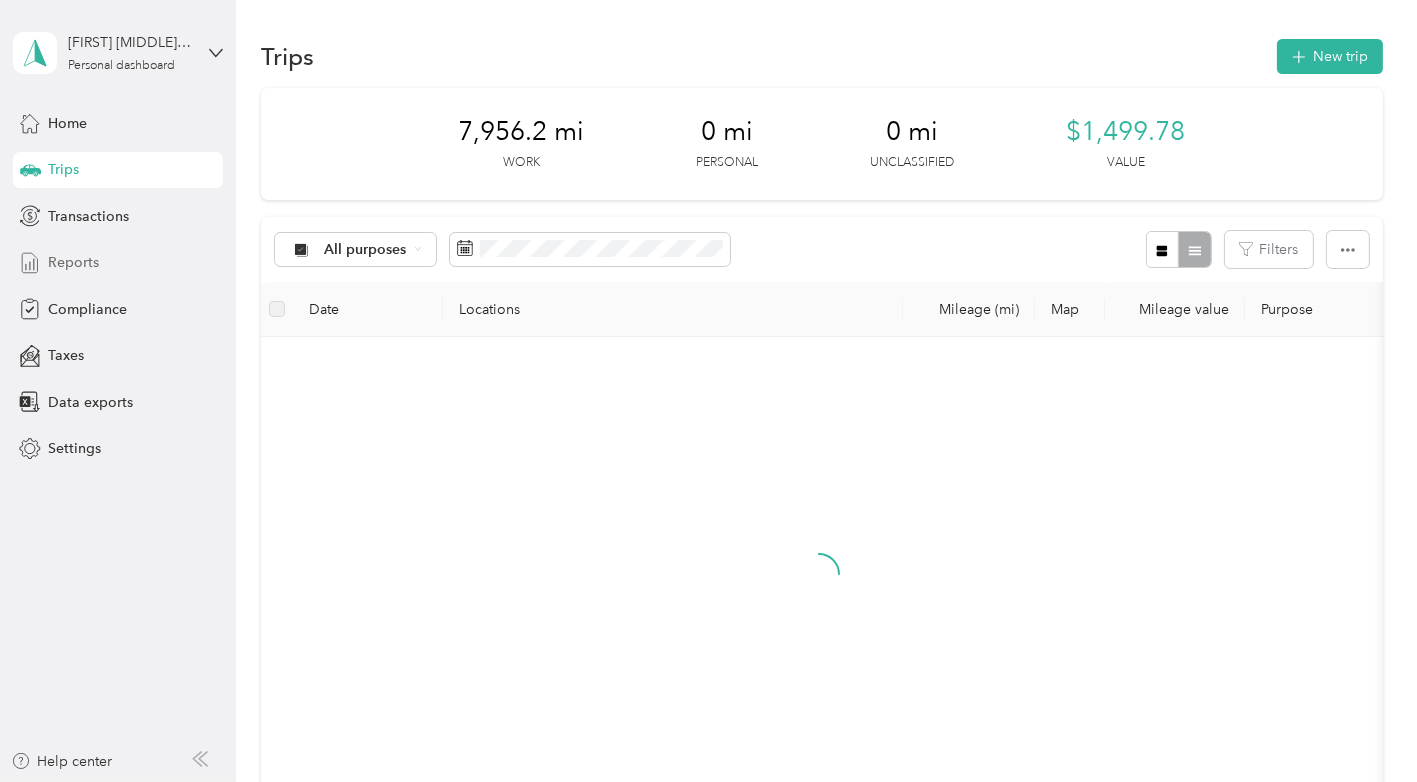 click on "Reports" at bounding box center (73, 262) 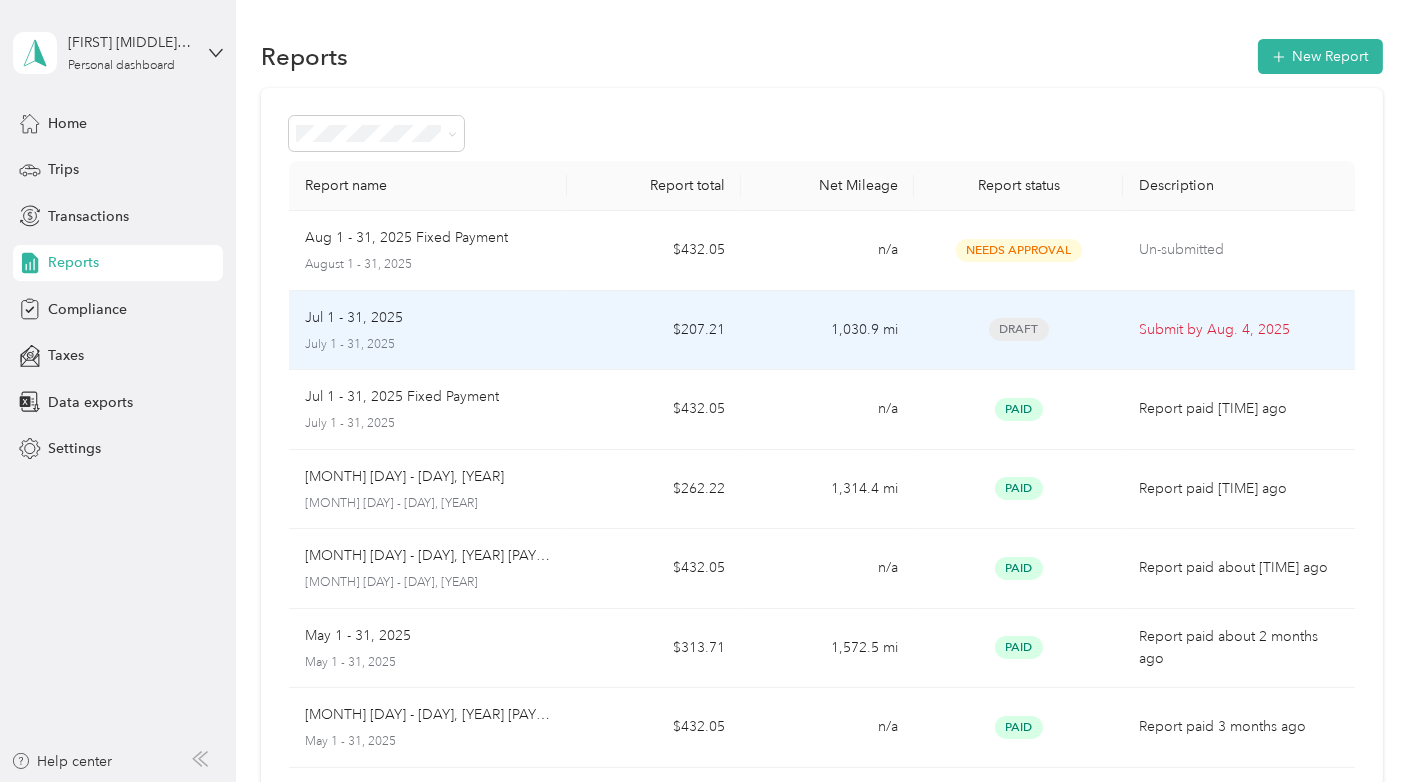click on "[MONTH] [DAY] - [DAY], [YEAR] [MONTH] [DAY] - [DAY], [YEAR]" at bounding box center [428, 330] 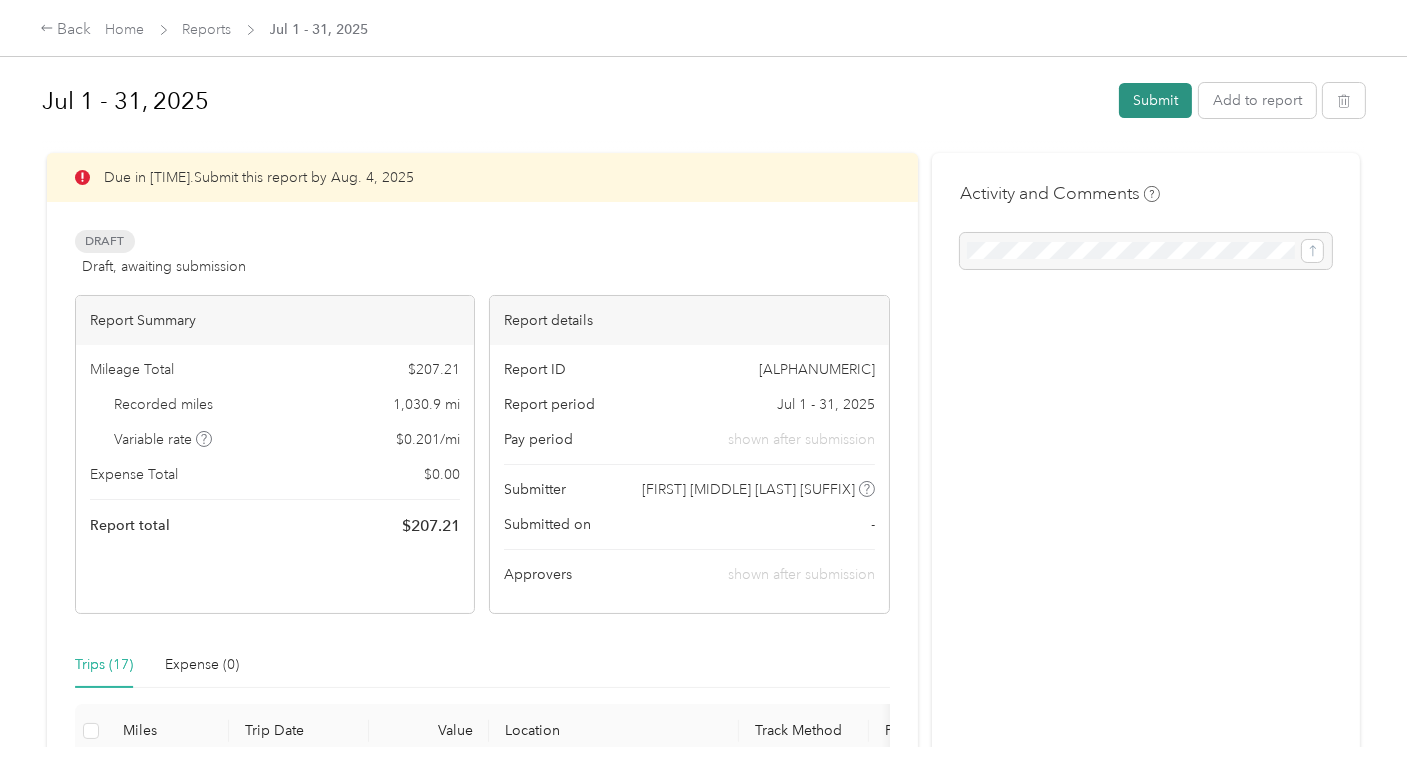 click on "Submit" at bounding box center (1155, 100) 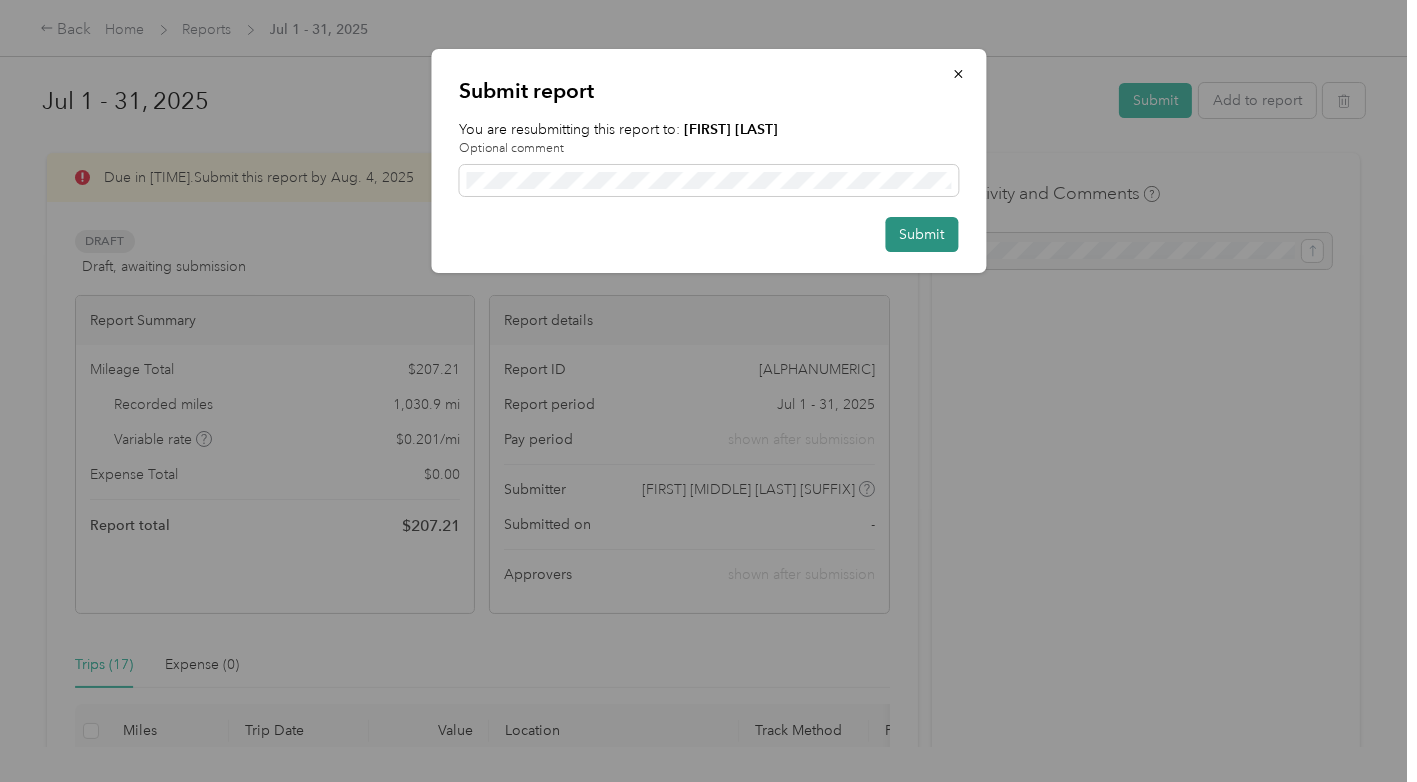 click on "Submit" at bounding box center (921, 234) 